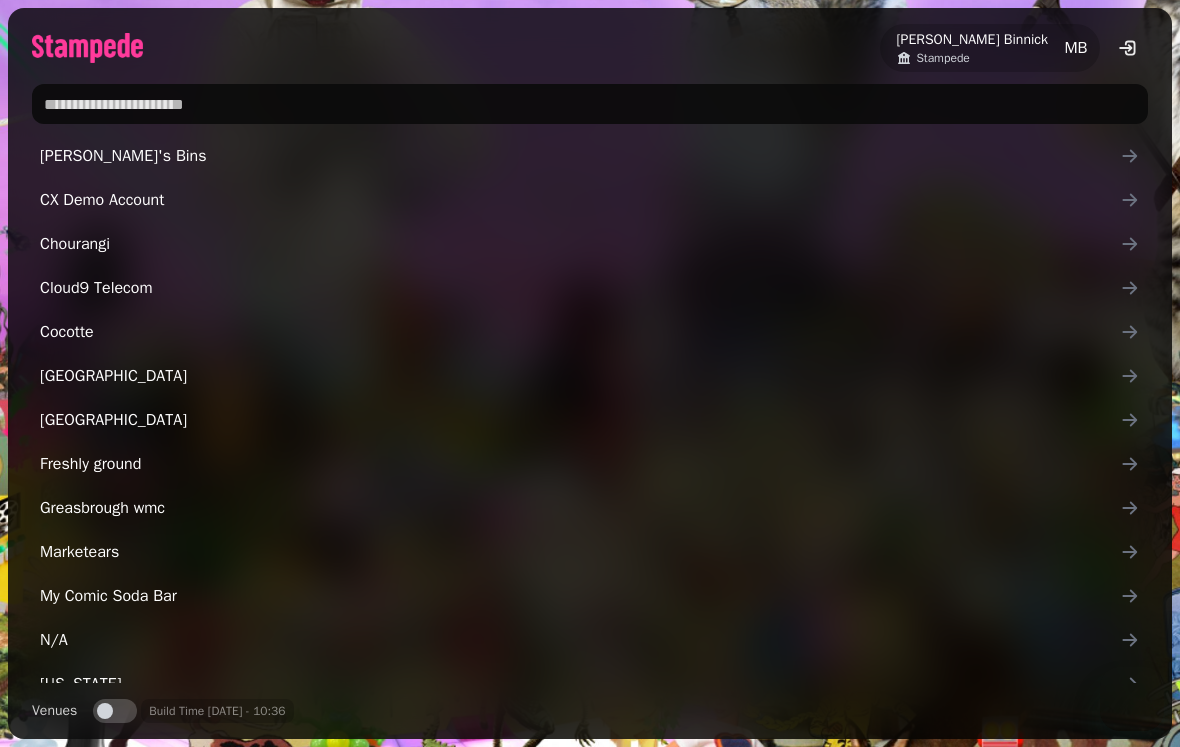 scroll, scrollTop: 0, scrollLeft: 0, axis: both 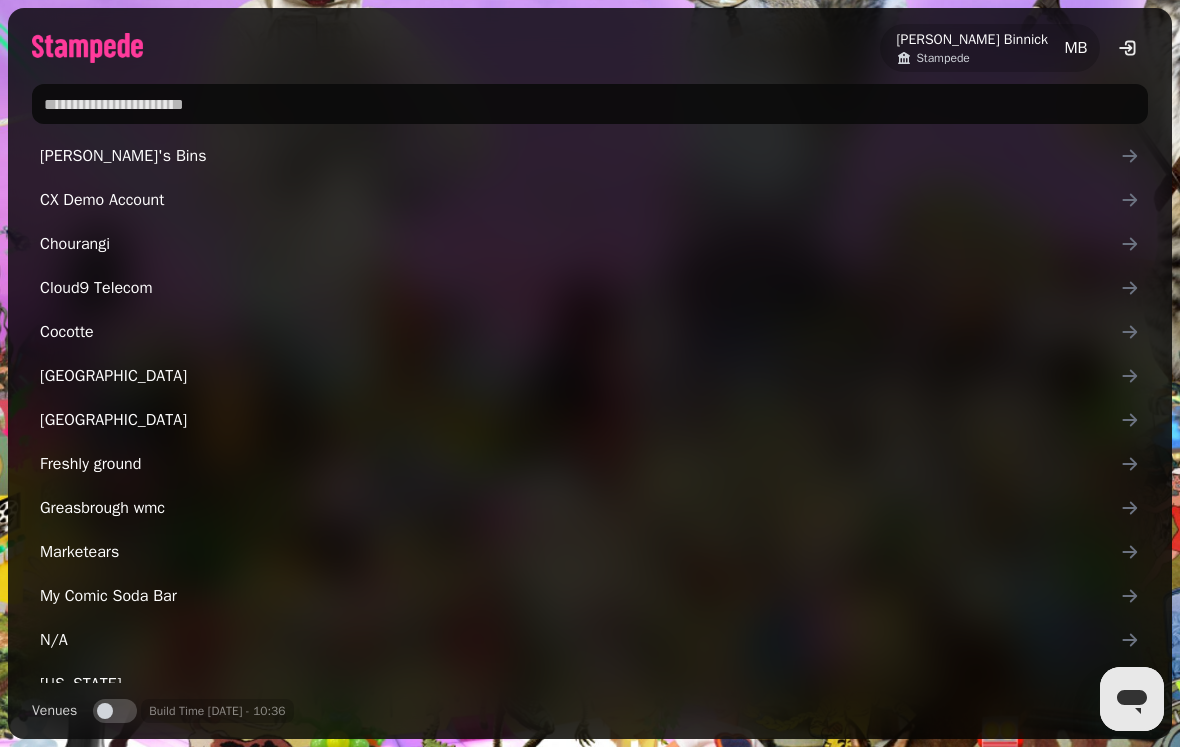 click at bounding box center [590, 104] 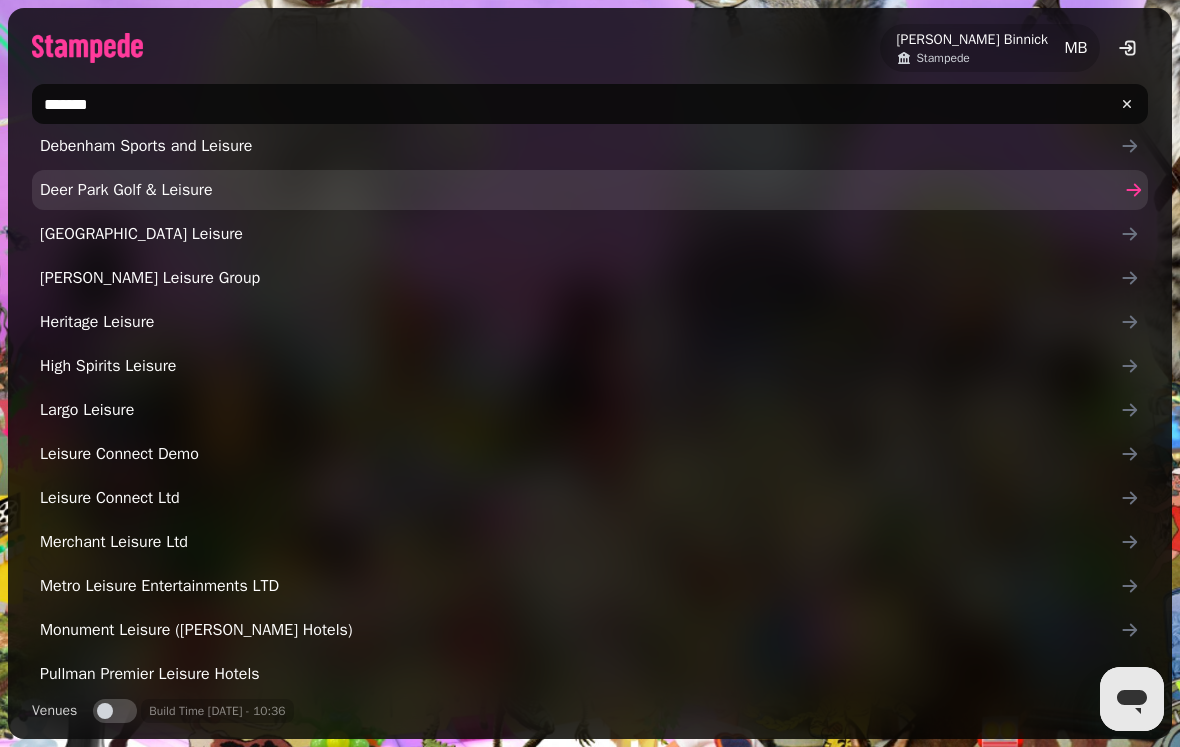 scroll, scrollTop: 55, scrollLeft: 0, axis: vertical 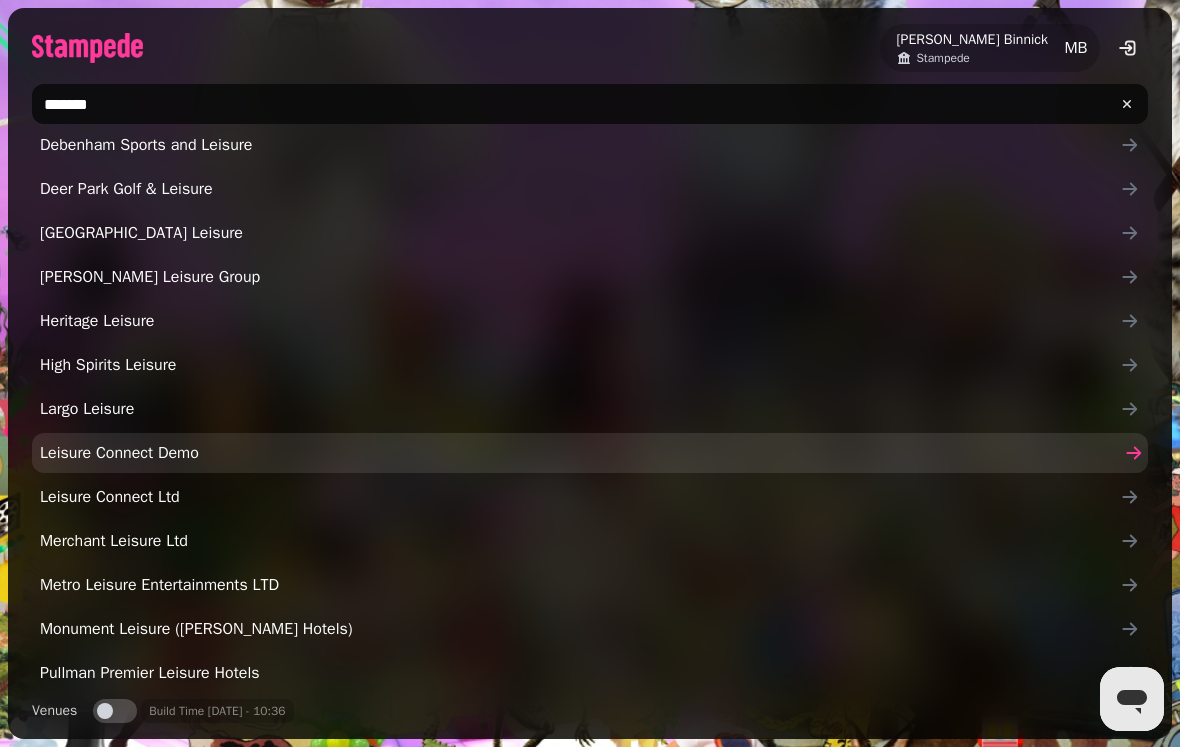 type on "*******" 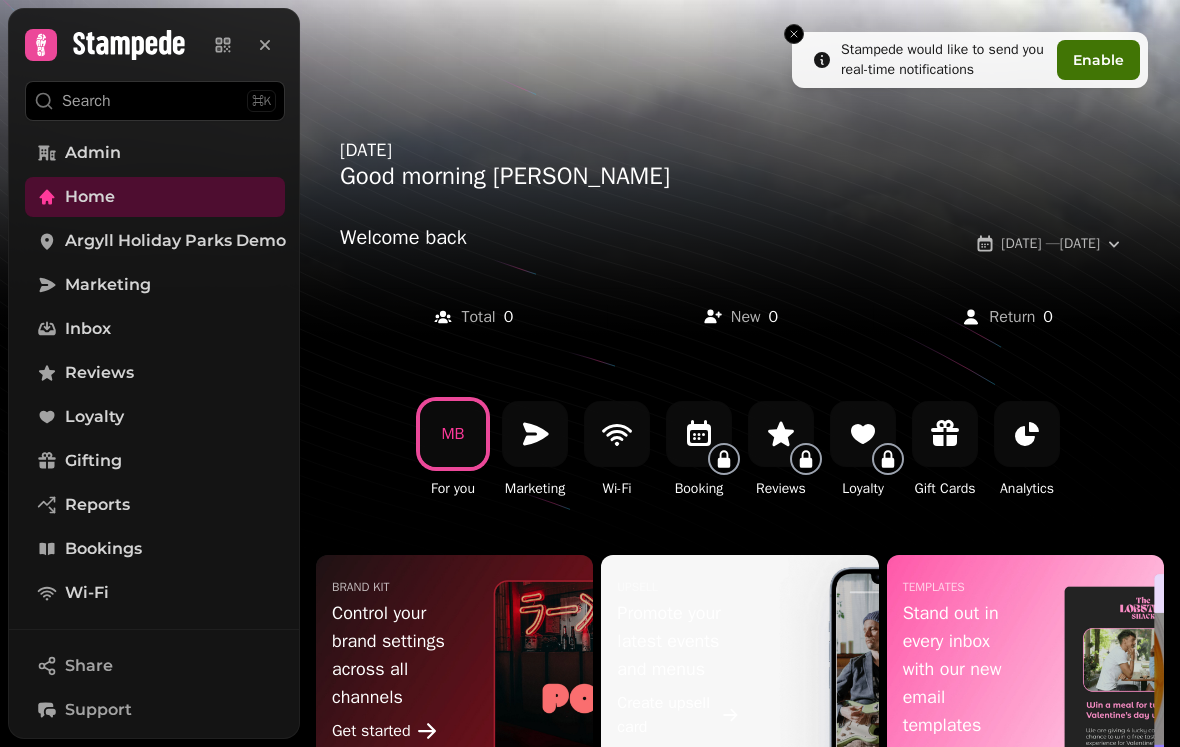 click at bounding box center [590, 373] 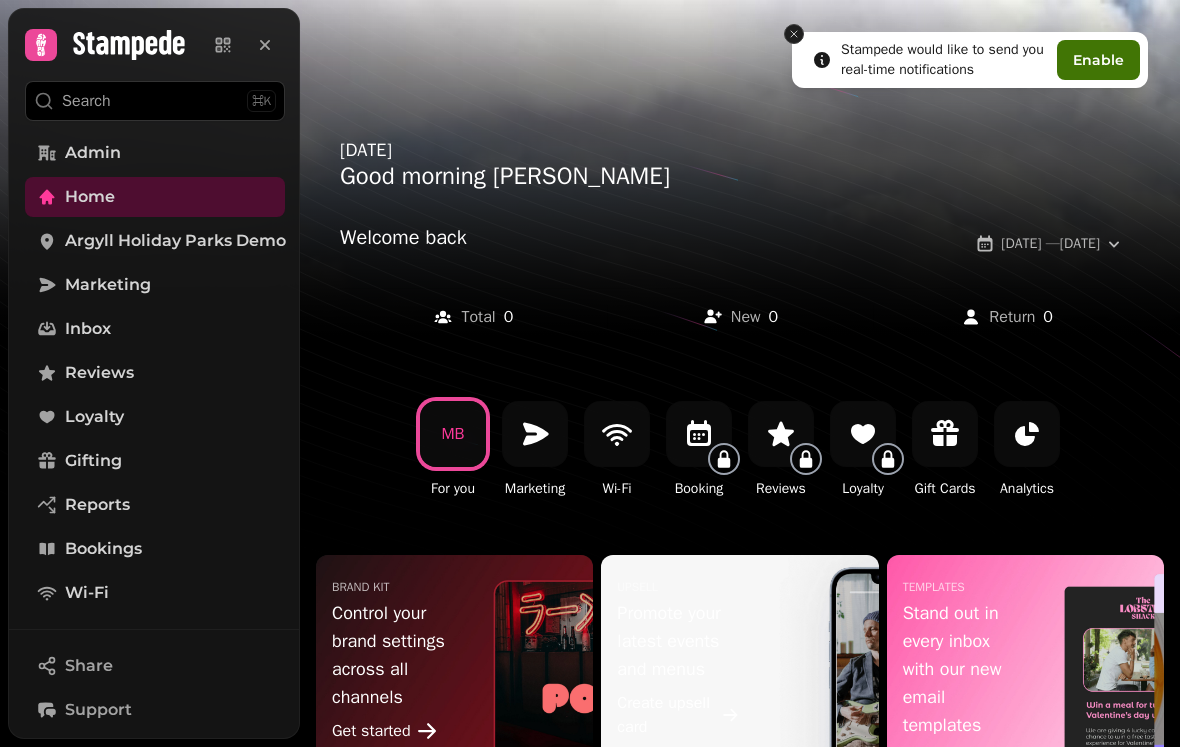 click 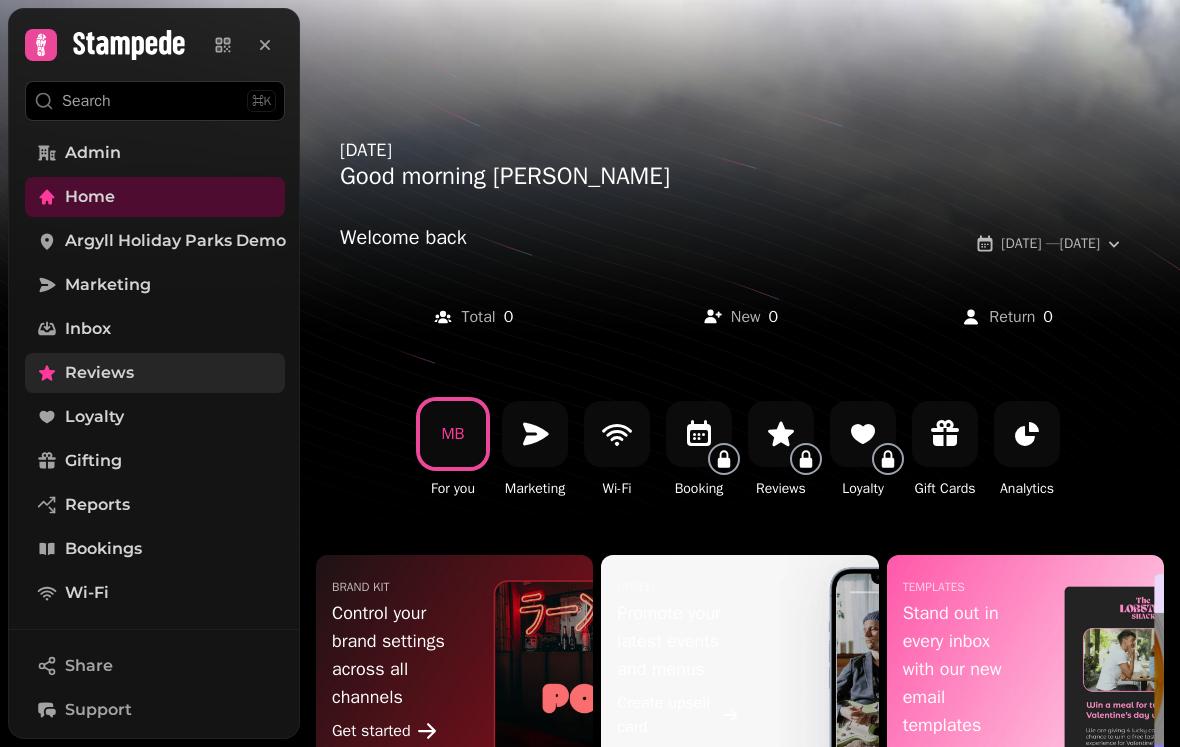 scroll, scrollTop: 264, scrollLeft: 0, axis: vertical 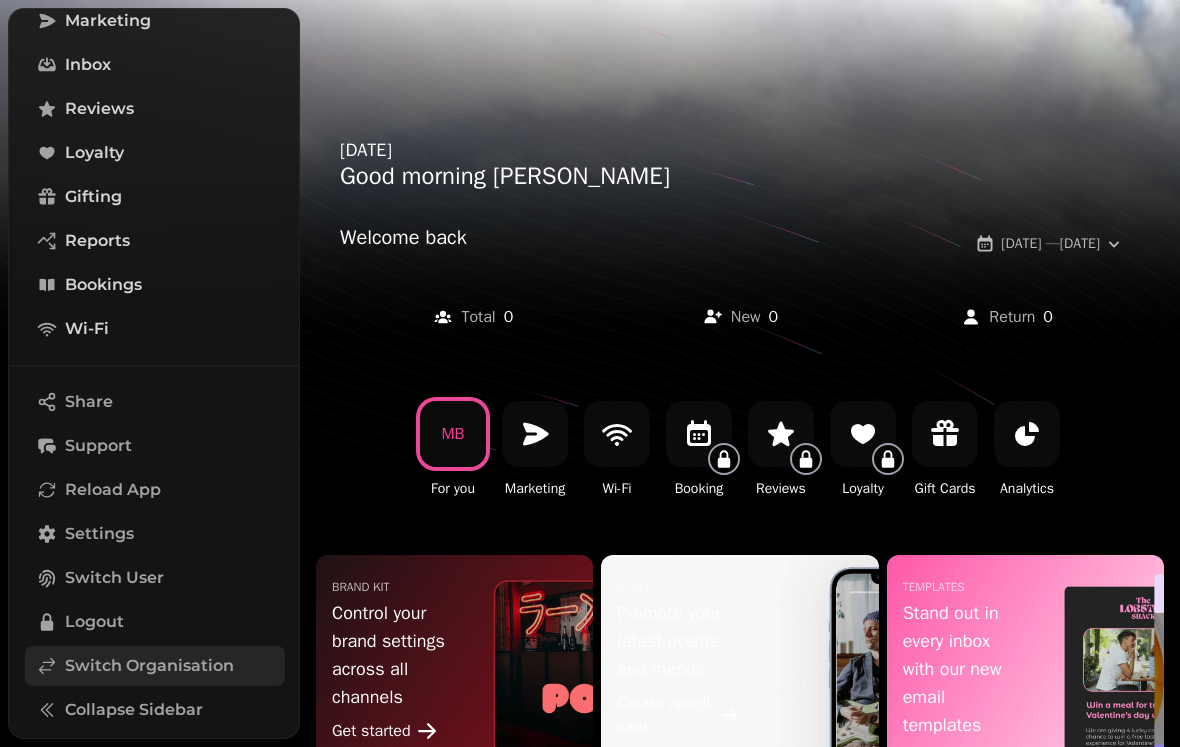 click on "Switch Organisation" at bounding box center (149, 666) 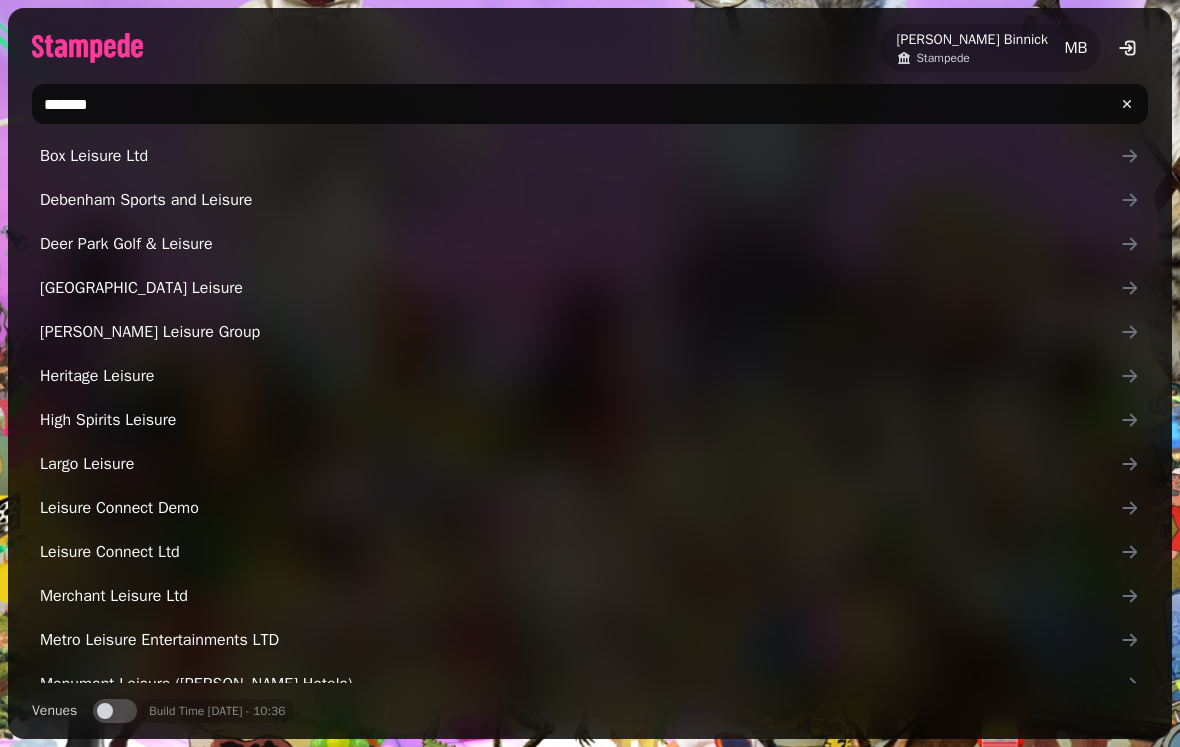 click on "*******" at bounding box center (590, 104) 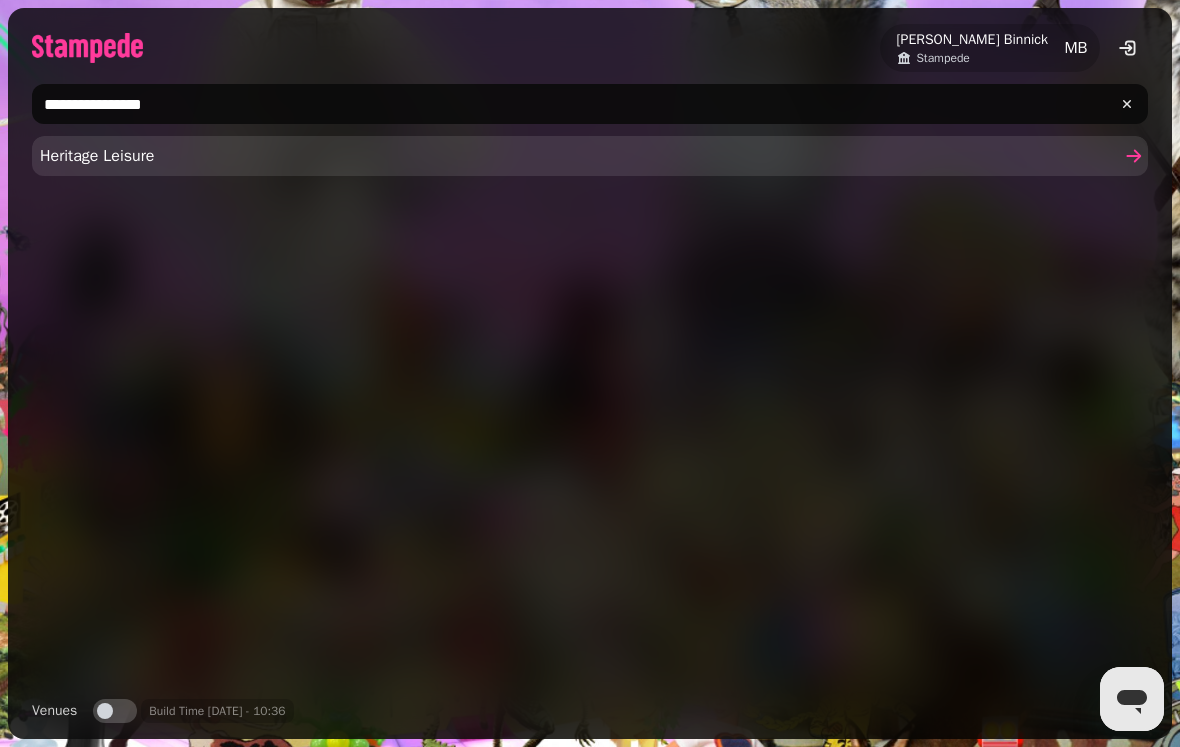 type on "**********" 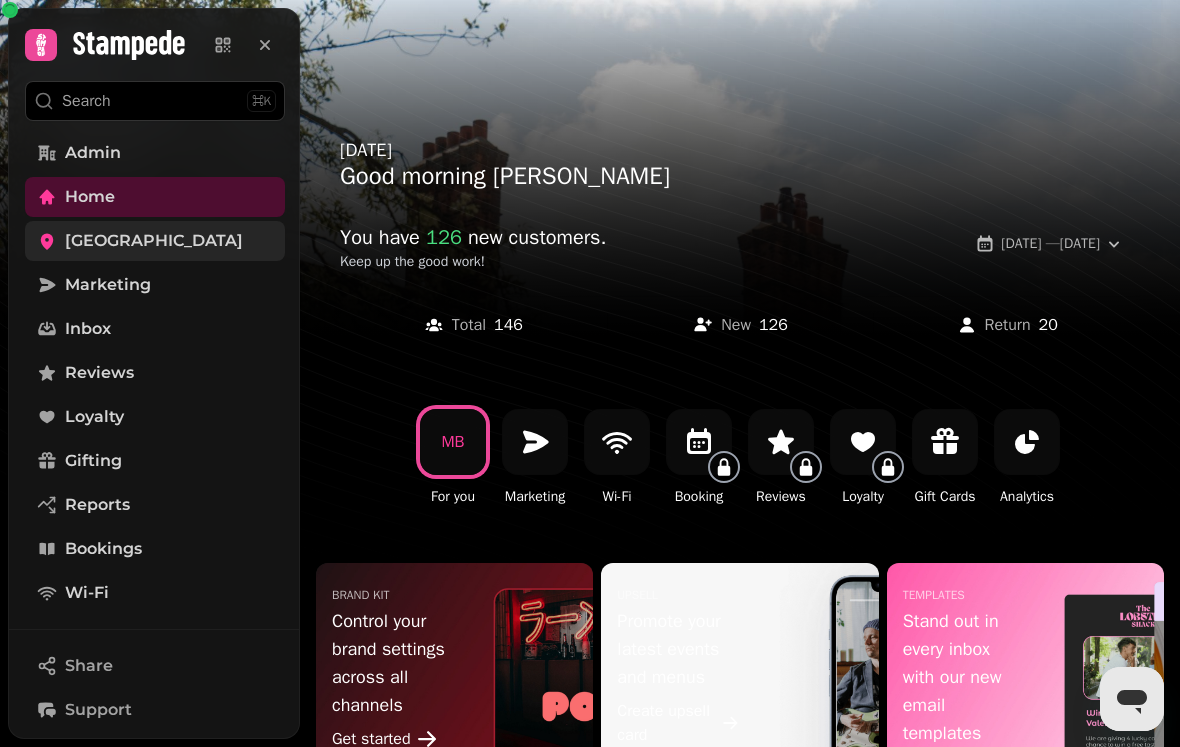 click on "Pontlands Park" at bounding box center (154, 241) 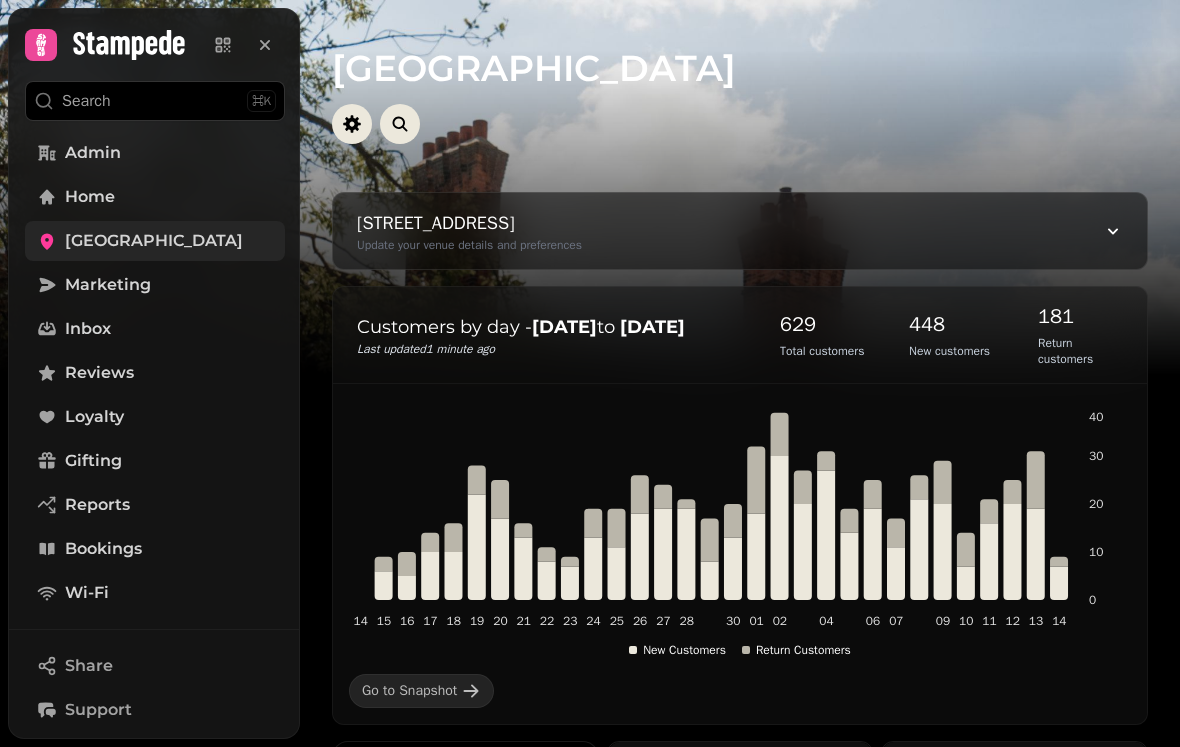 click on "Pontlands Park" at bounding box center (155, 241) 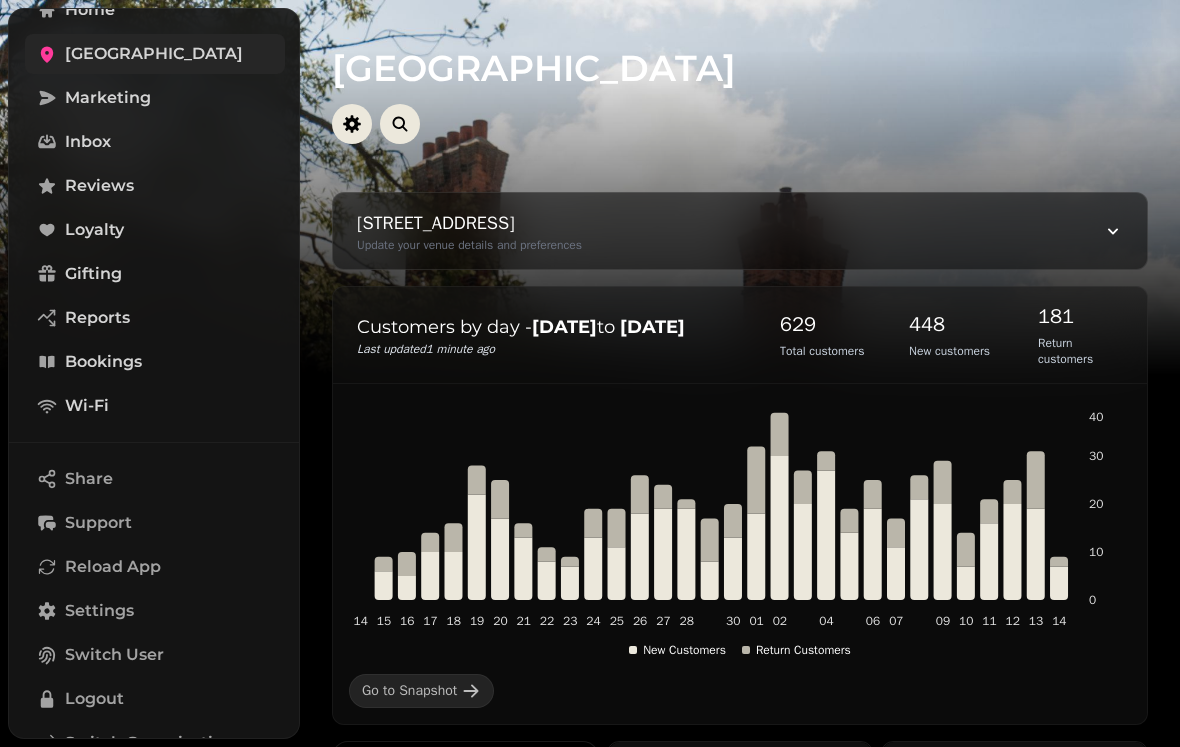 scroll, scrollTop: 320, scrollLeft: 0, axis: vertical 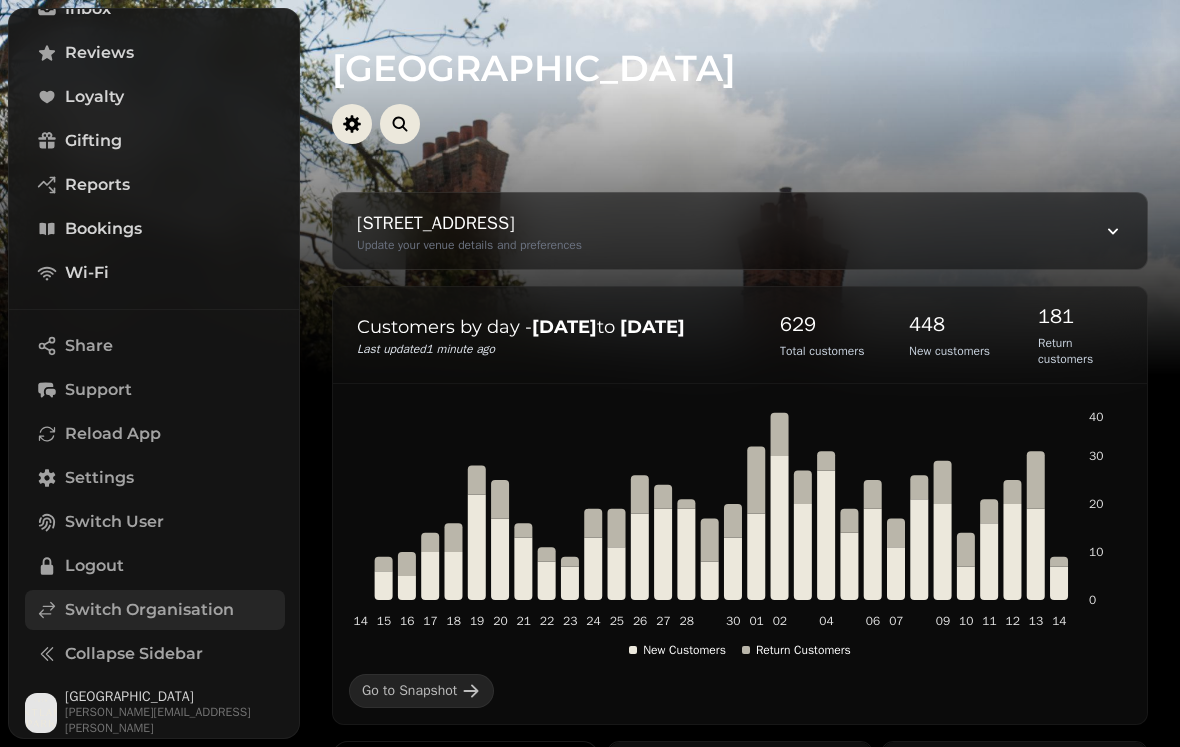 click on "Switch Organisation" at bounding box center [149, 610] 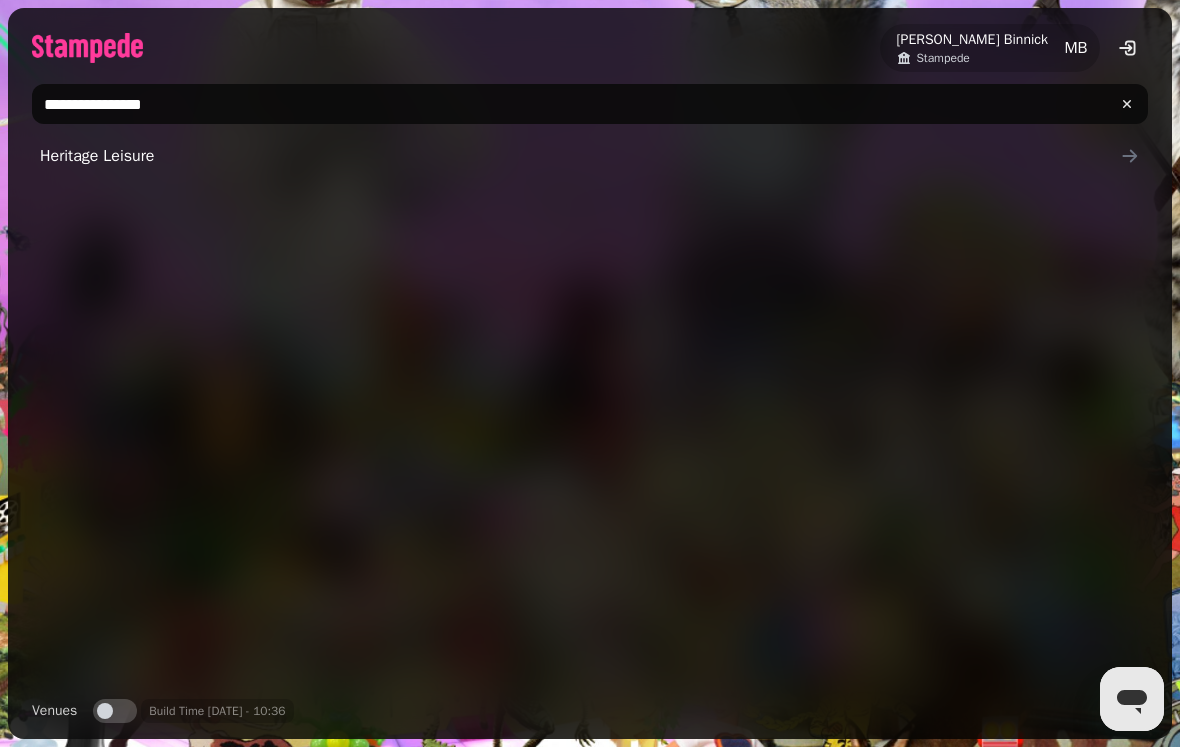 click on "Venues" at bounding box center (115, 711) 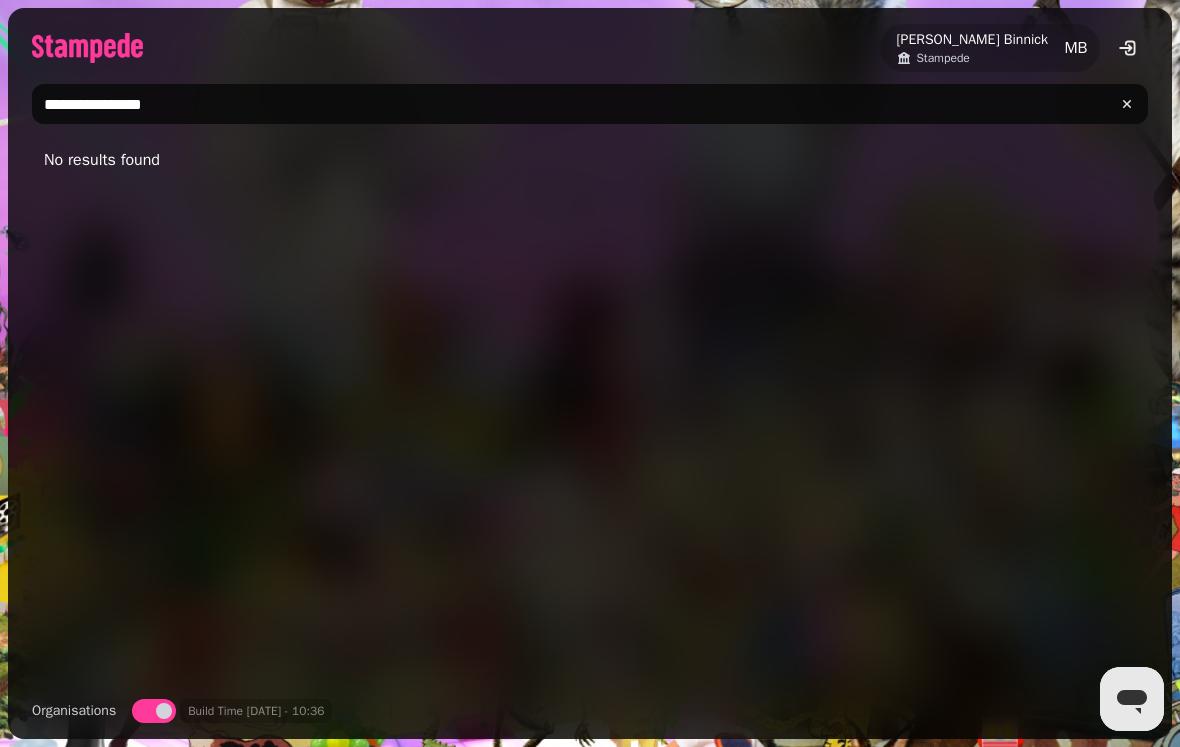 click at bounding box center [164, 711] 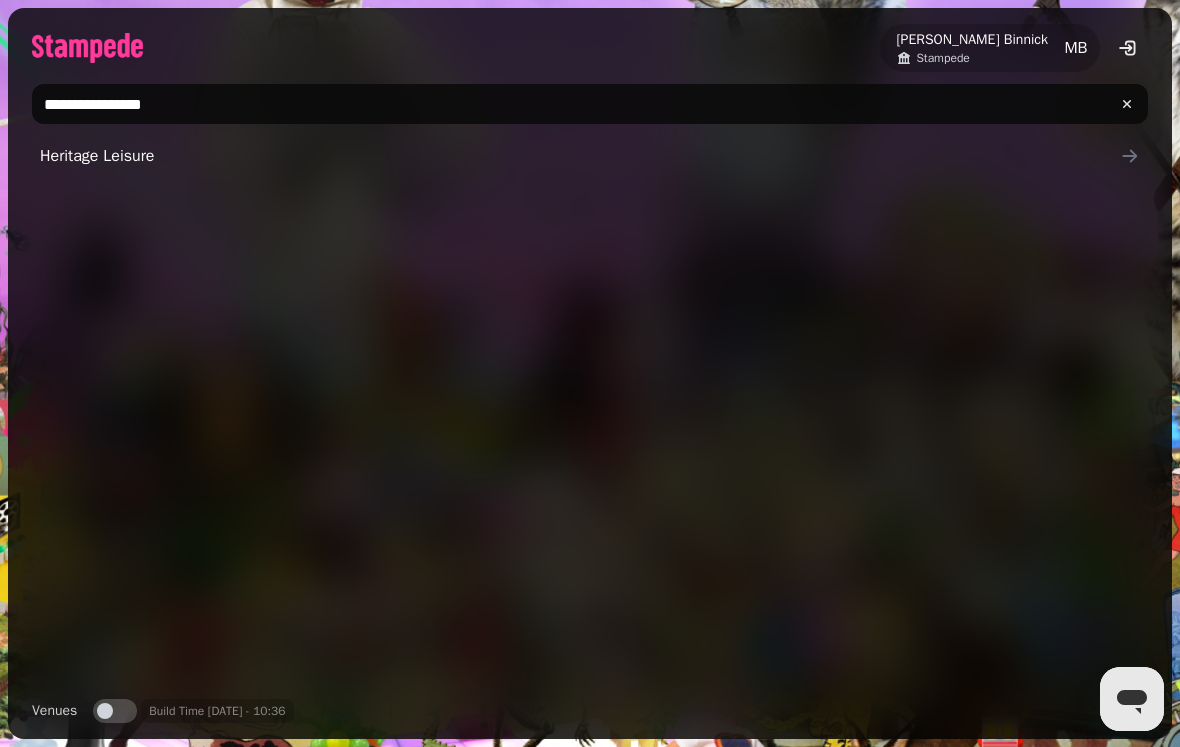 click on "Venues" at bounding box center (115, 711) 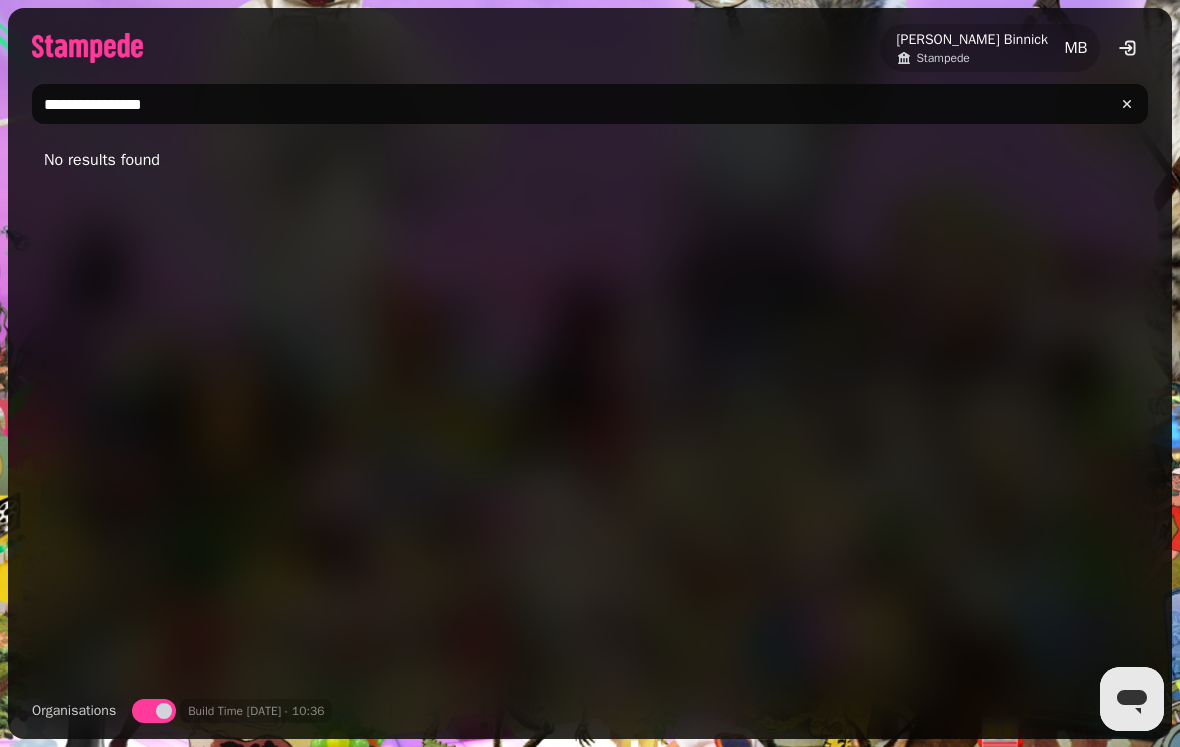 click on "Organisations" at bounding box center [154, 711] 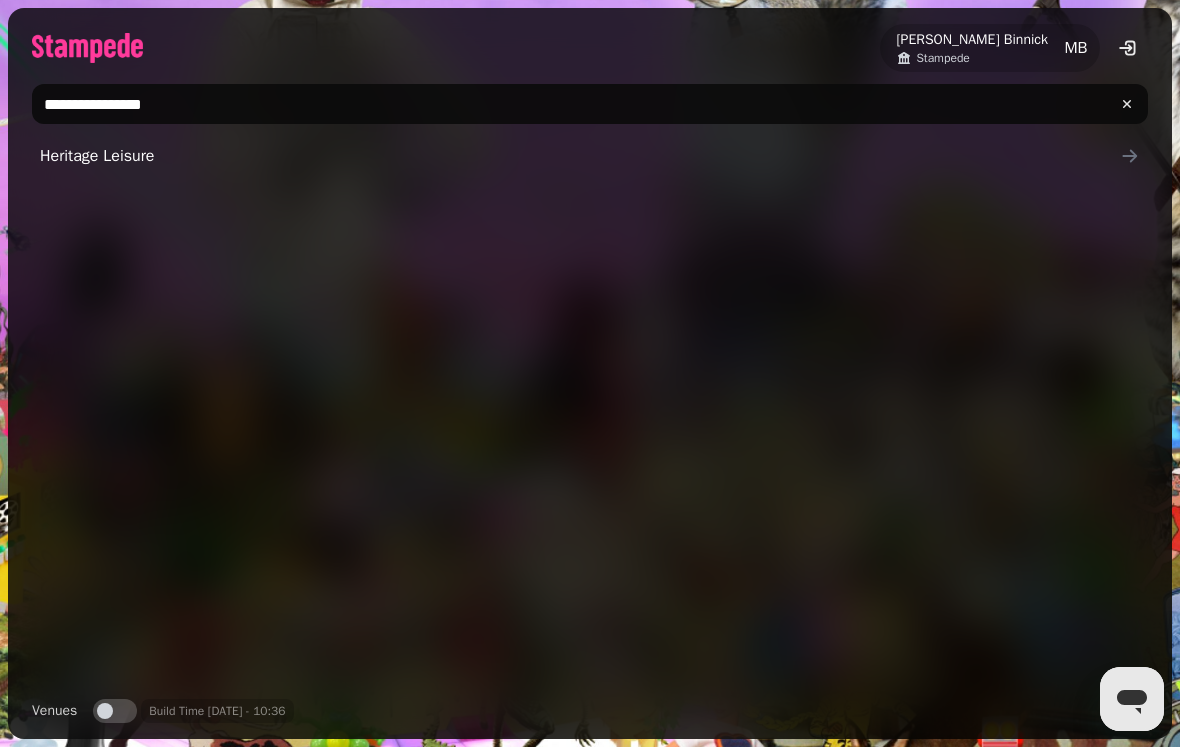 drag, startPoint x: 296, startPoint y: 101, endPoint x: -72, endPoint y: 99, distance: 368.00543 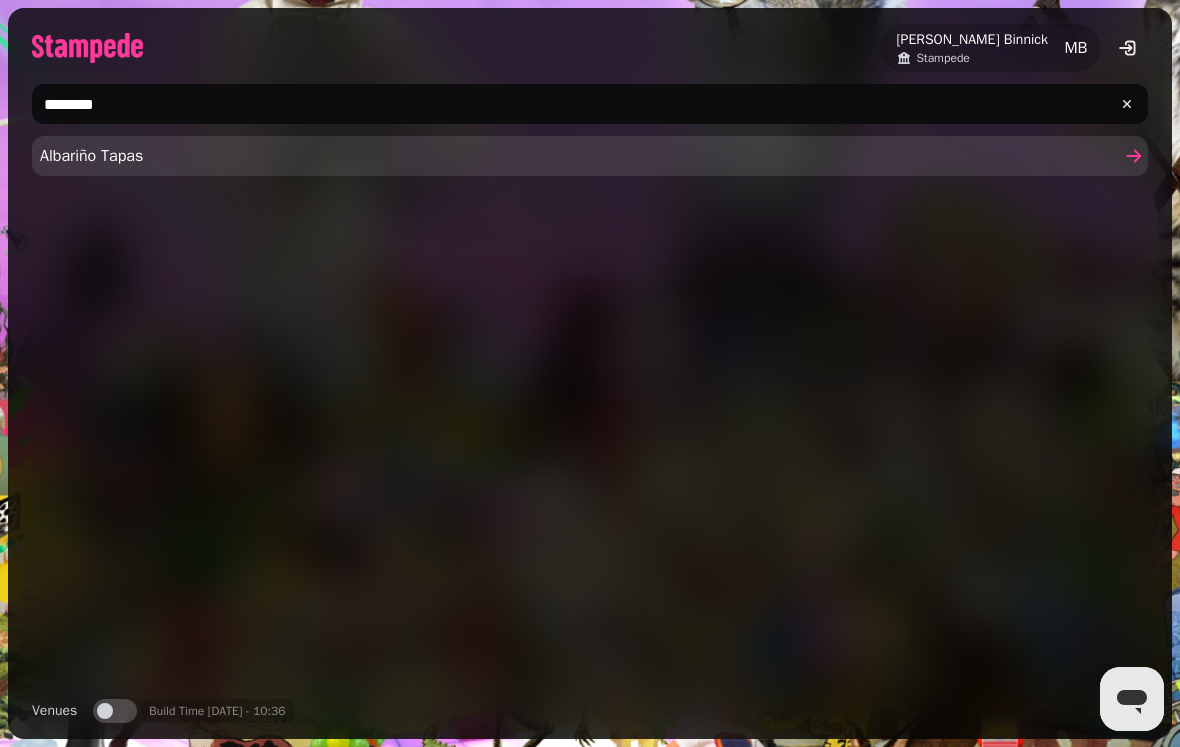 type on "********" 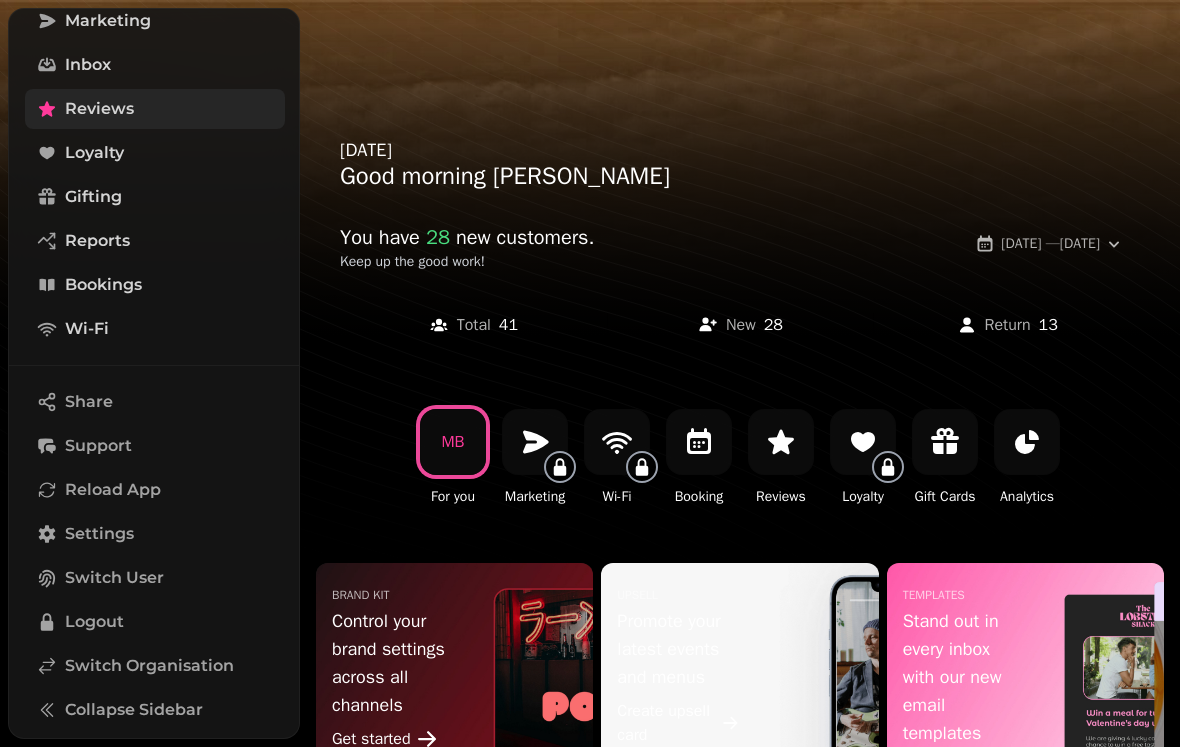 scroll, scrollTop: 0, scrollLeft: 0, axis: both 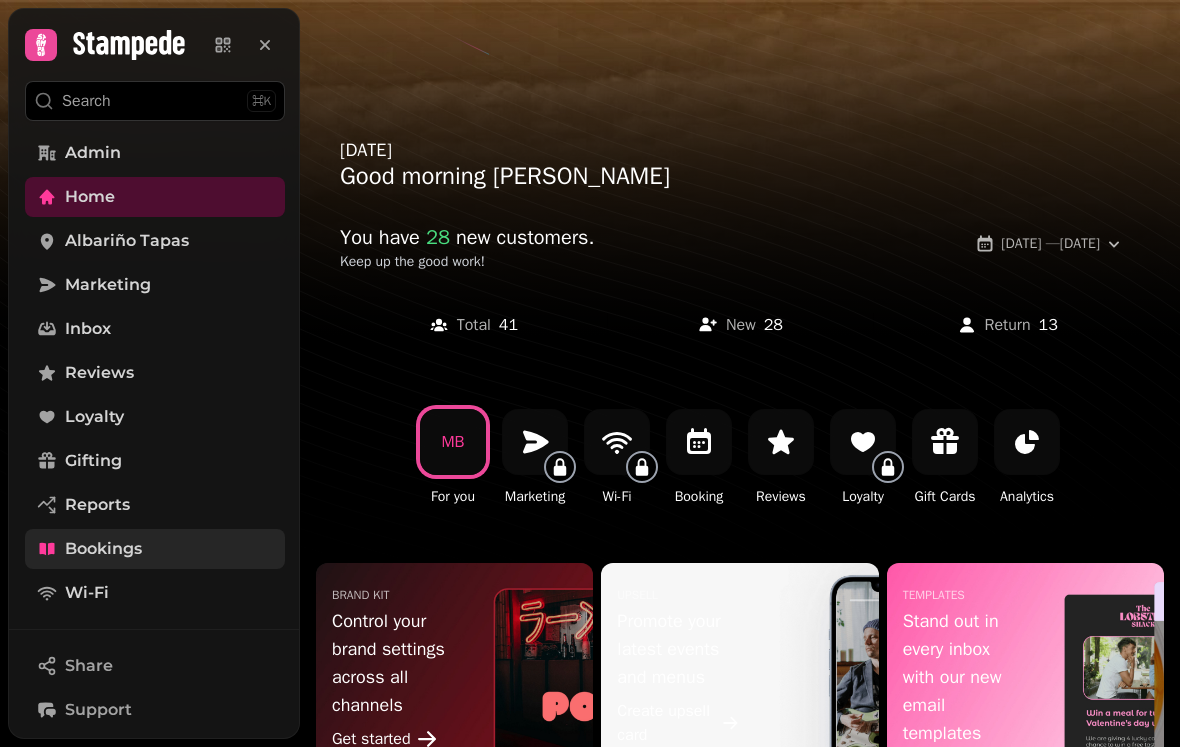 click on "Bookings" at bounding box center [155, 549] 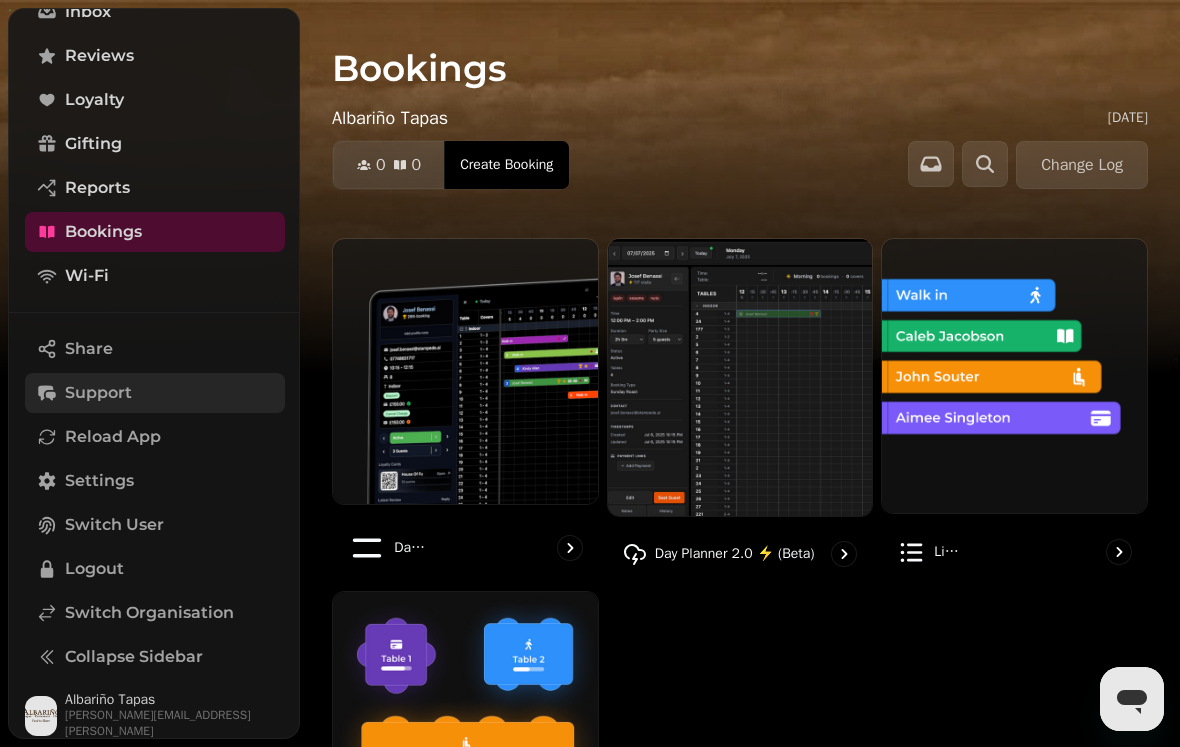scroll, scrollTop: 320, scrollLeft: 0, axis: vertical 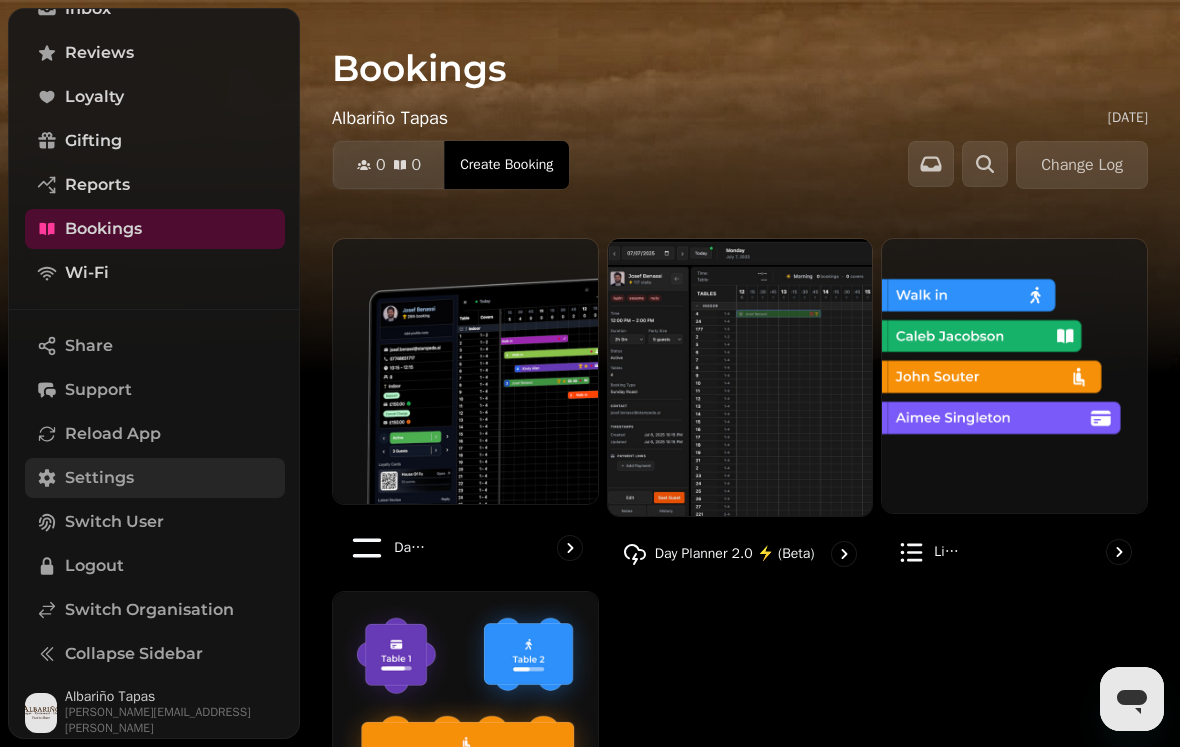 click on "Settings" at bounding box center [99, 478] 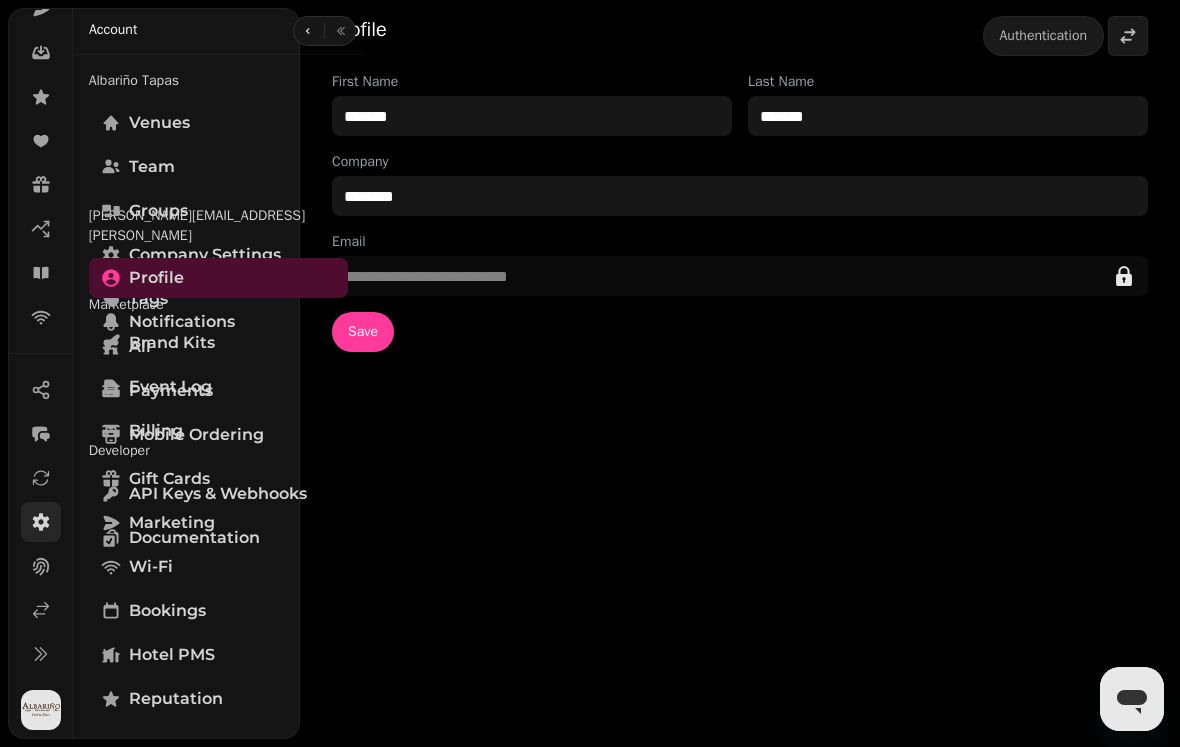 scroll, scrollTop: 268, scrollLeft: 0, axis: vertical 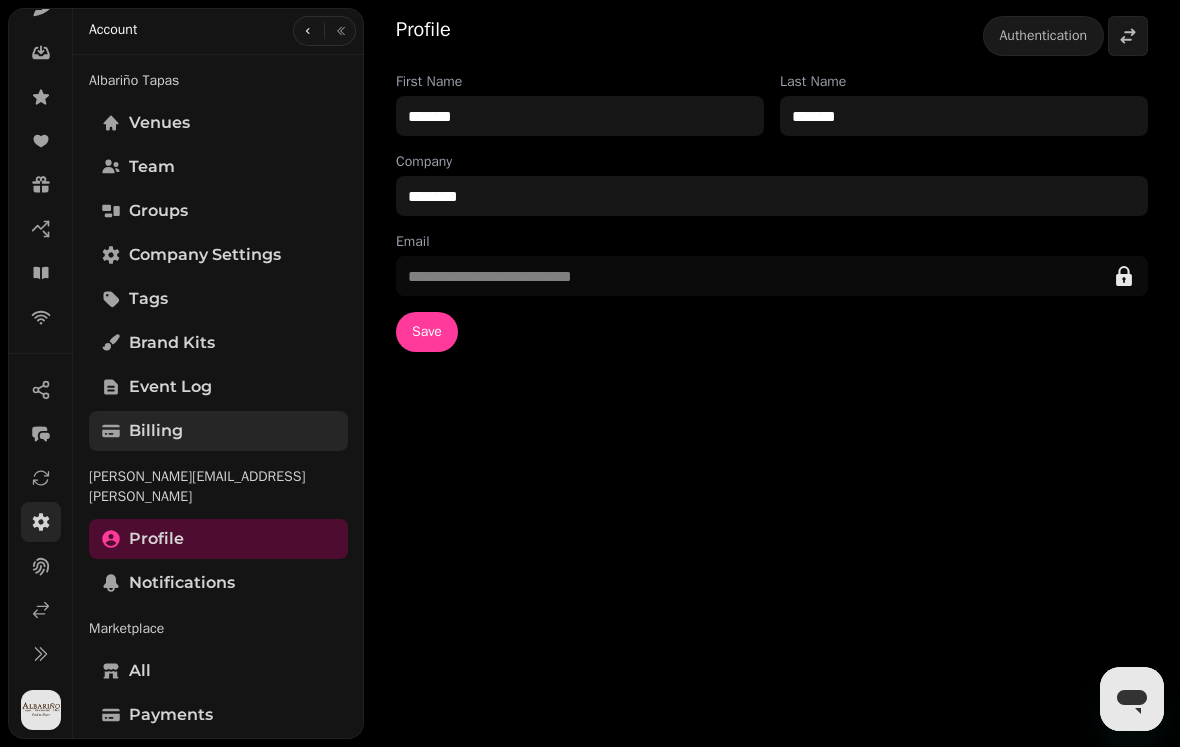 click on "Billing" at bounding box center [218, 431] 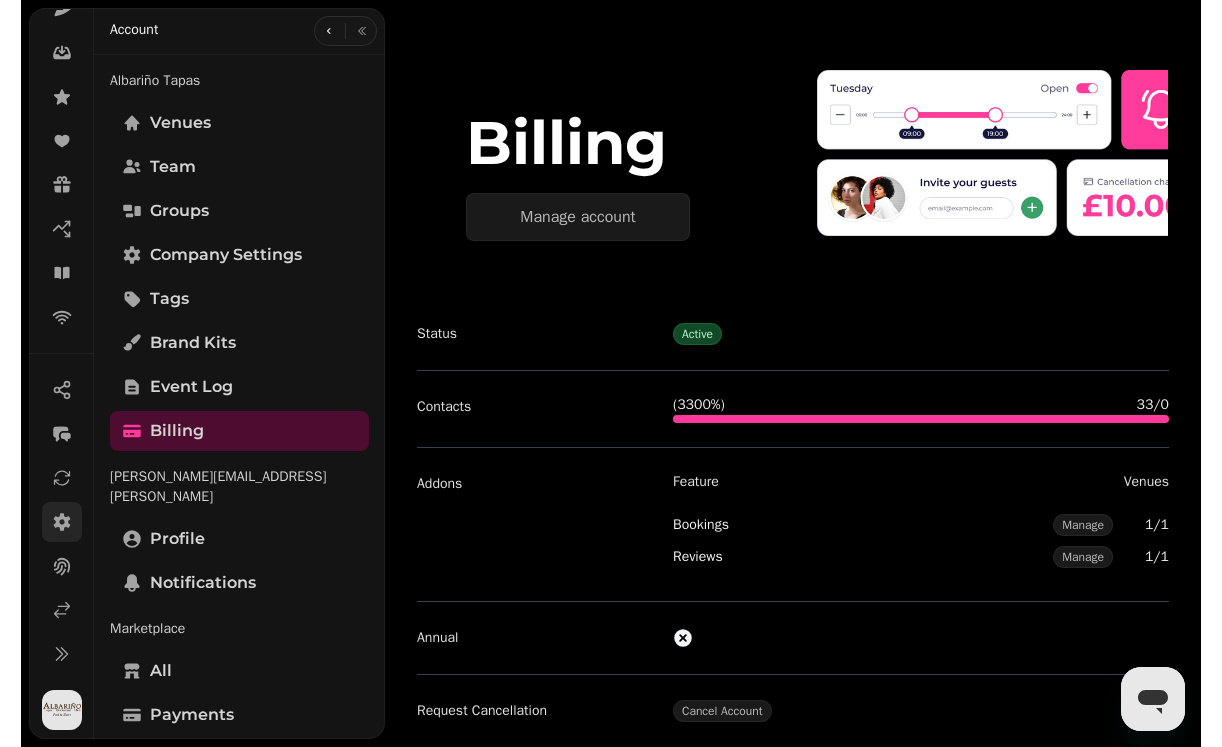 scroll, scrollTop: 73, scrollLeft: 0, axis: vertical 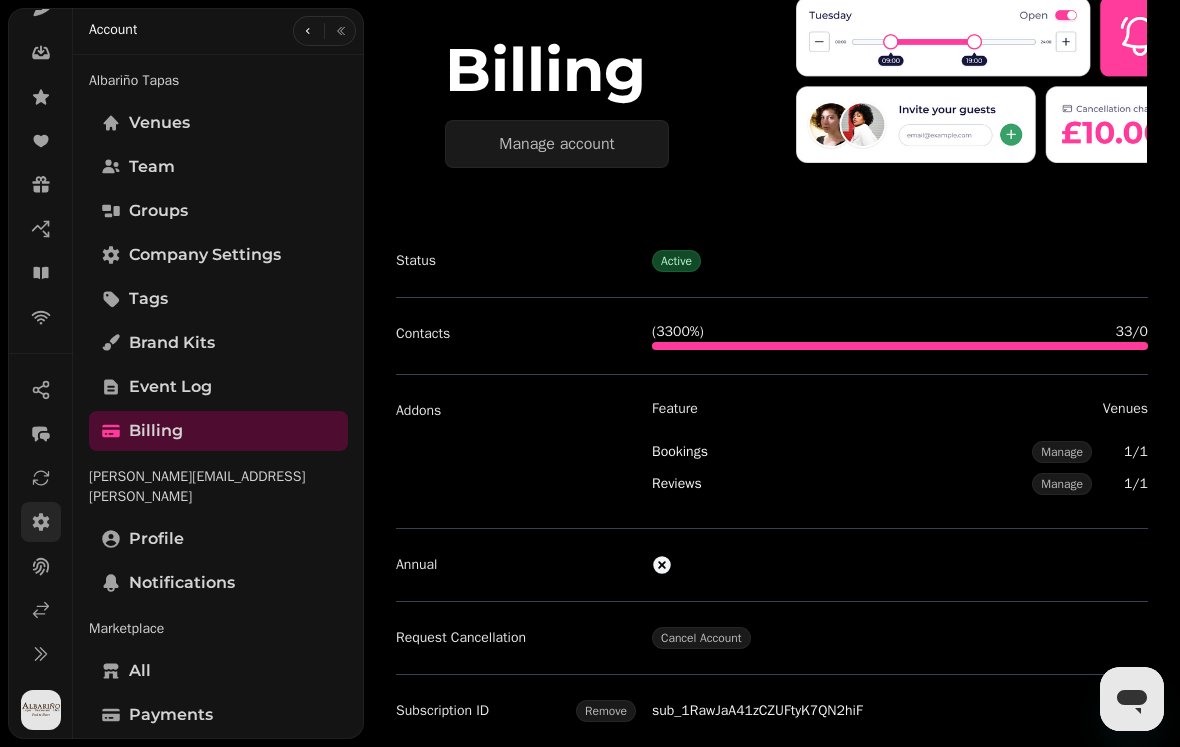 click on "sub_1RawJaA41zCZUFtyK7QN2hiF" at bounding box center [757, 710] 